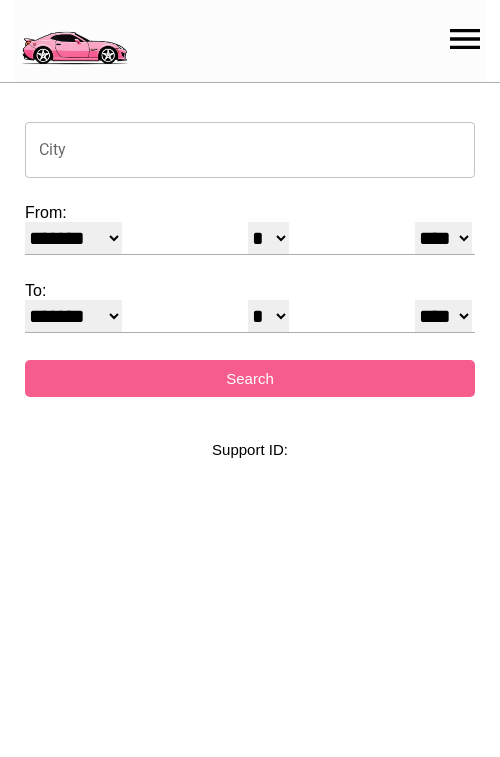 select on "*" 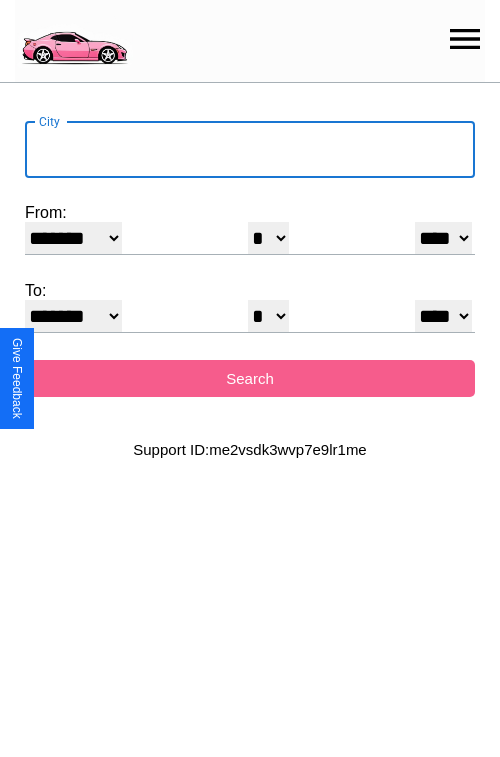 click on "City" at bounding box center (250, 150) 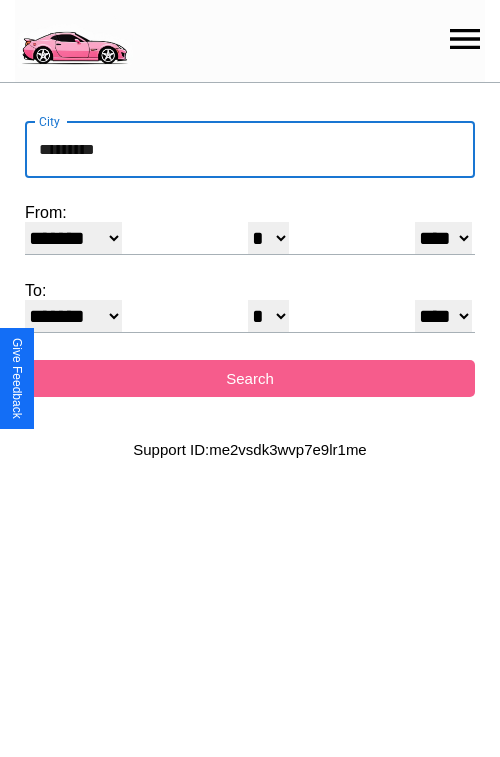 type on "*********" 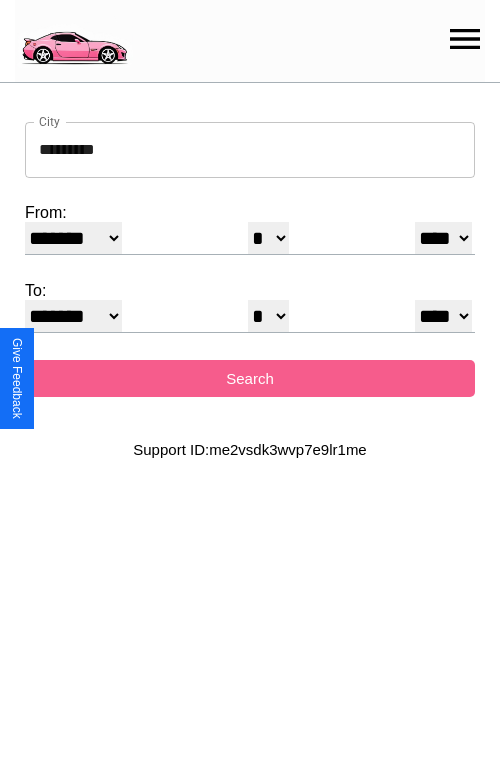 select on "**" 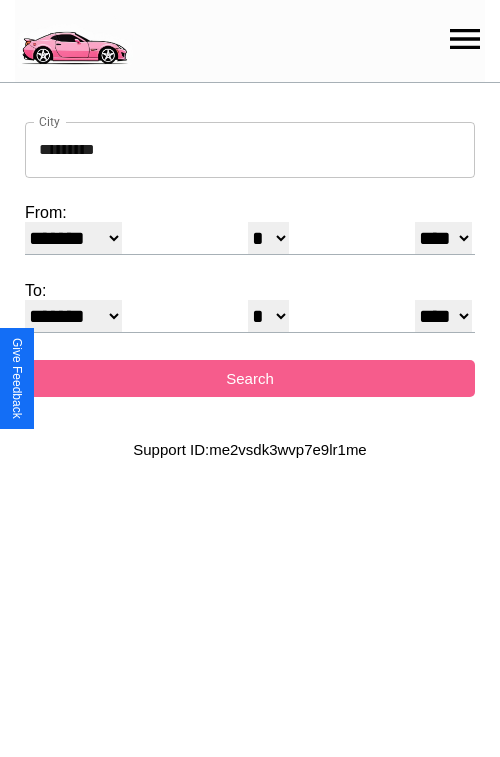 select on "**" 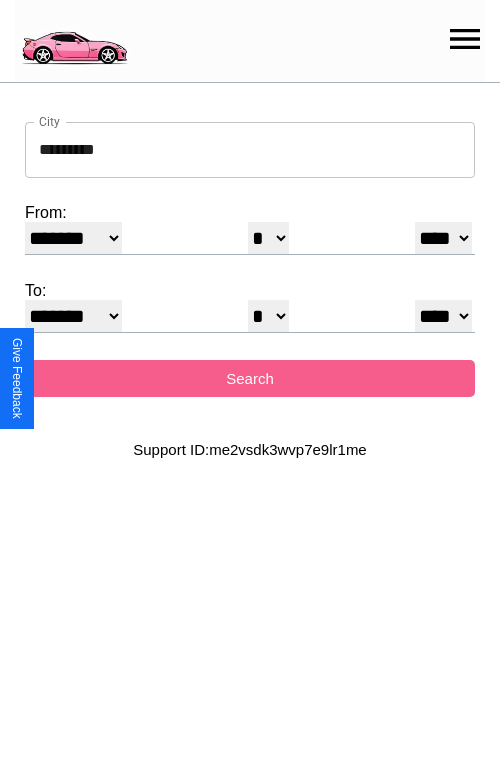 select on "**" 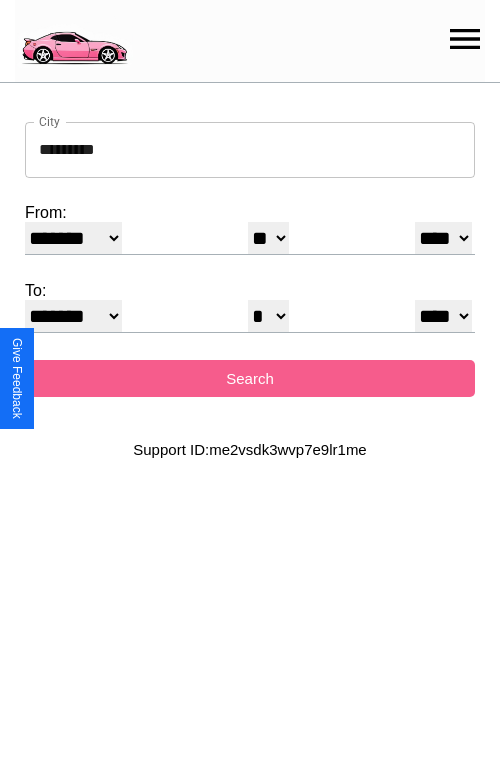 select on "**" 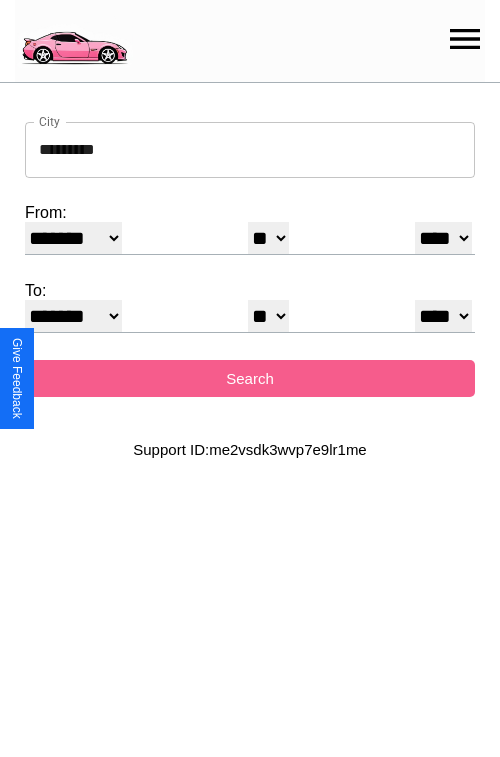 click on "******* ******** ***** ***** *** **** **** ****** ********* ******* ******** ********" at bounding box center [73, 316] 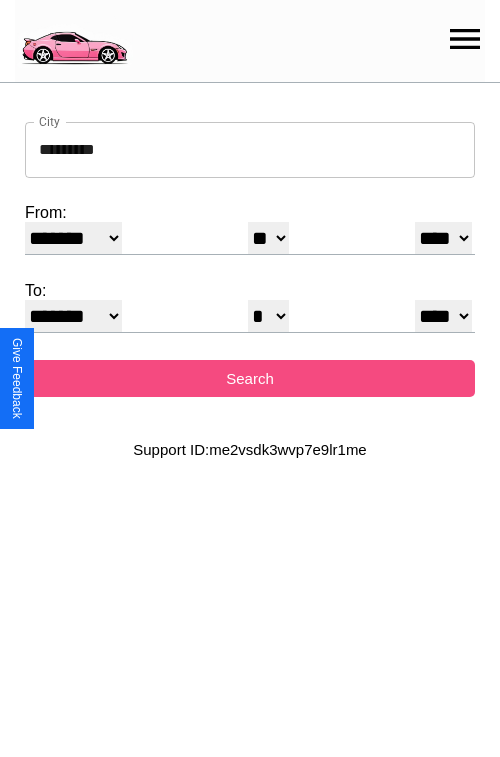 click on "Search" at bounding box center [250, 378] 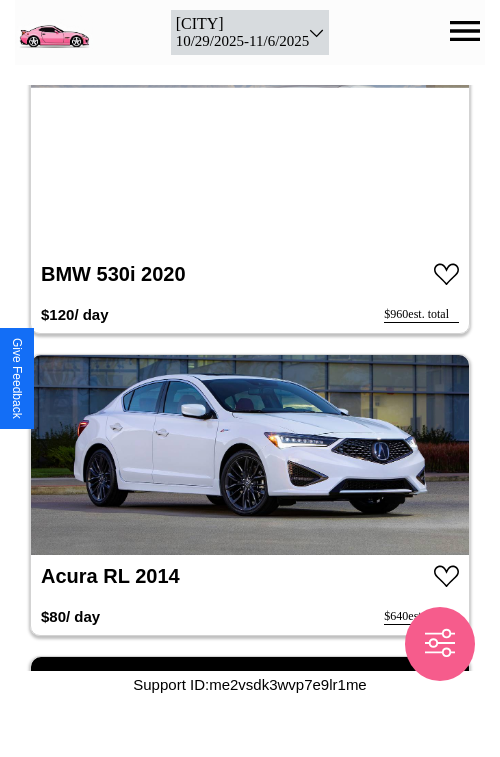 scroll, scrollTop: 7428, scrollLeft: 0, axis: vertical 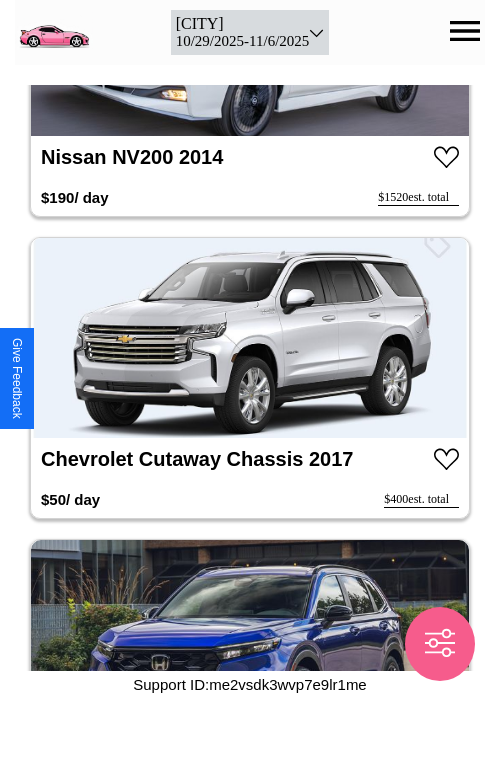 click at bounding box center (250, 338) 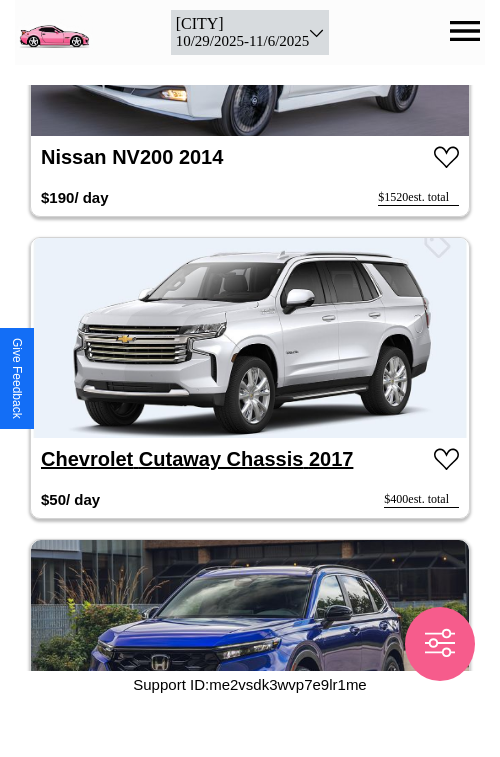click on "Chevrolet   Cutaway Chassis   2017" at bounding box center (197, 459) 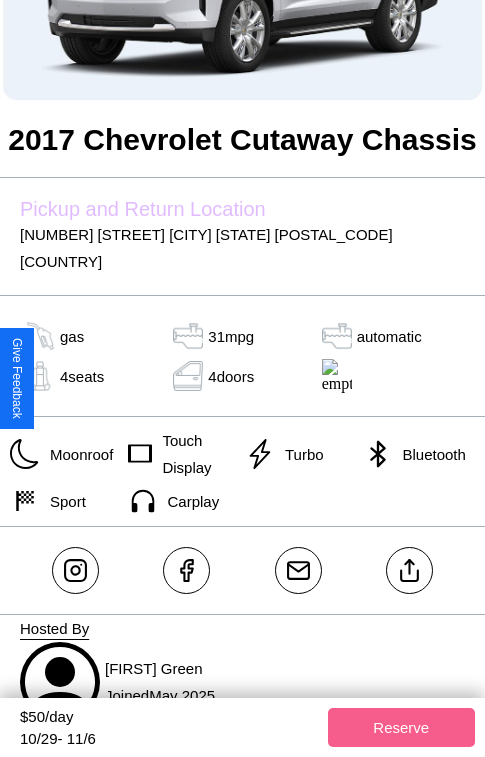scroll, scrollTop: 249, scrollLeft: 0, axis: vertical 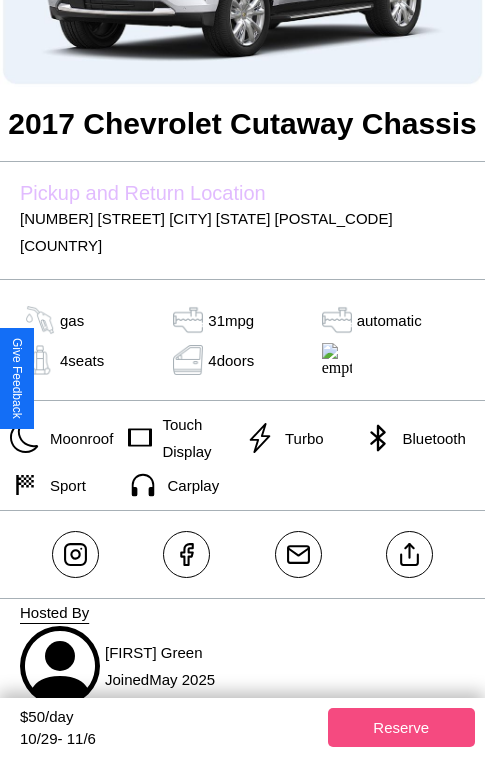 click on "Reserve" at bounding box center [402, 727] 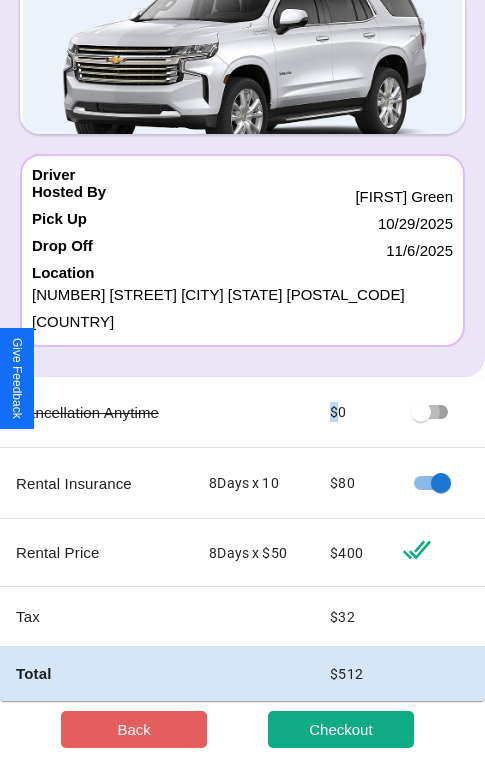 scroll, scrollTop: 133, scrollLeft: 0, axis: vertical 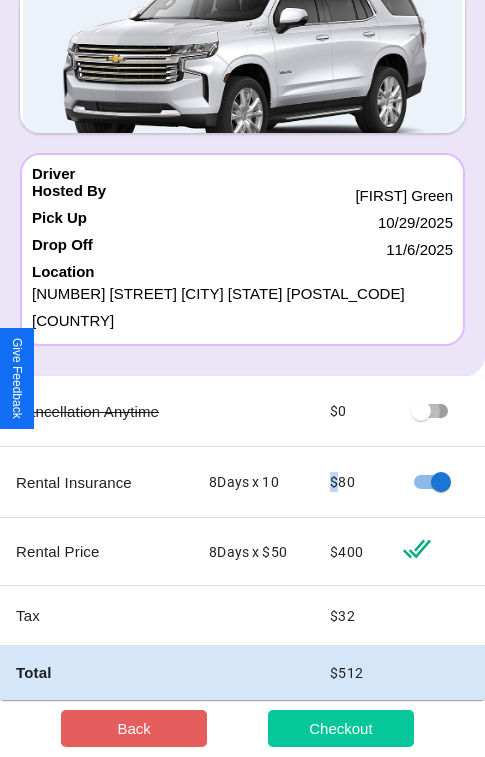click on "Checkout" at bounding box center (341, 728) 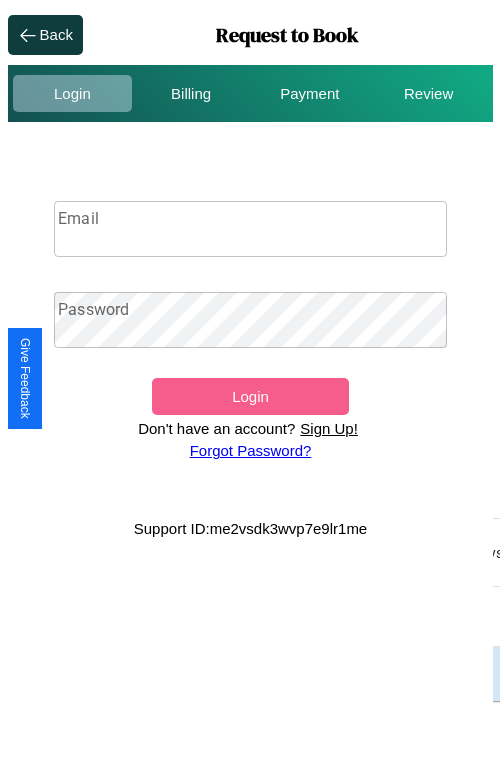 scroll, scrollTop: 0, scrollLeft: 0, axis: both 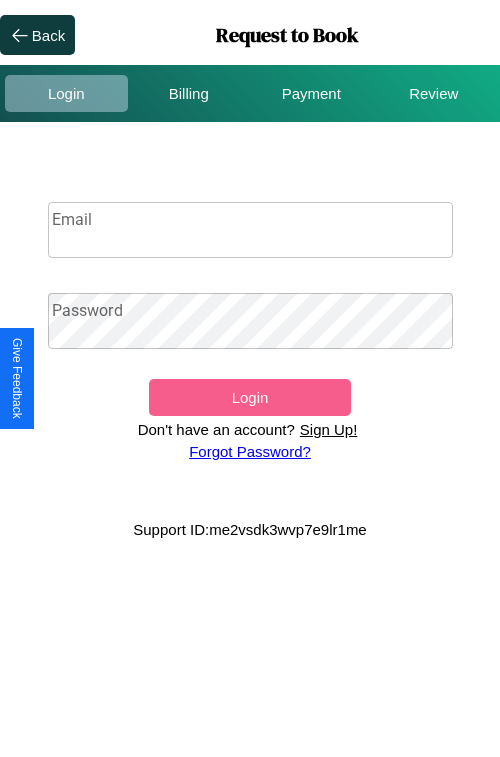 click on "Sign Up!" at bounding box center (329, 429) 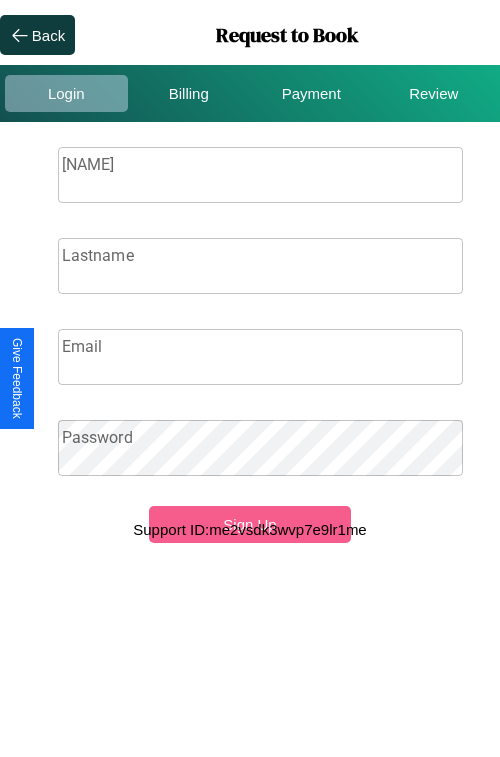 click on "[NAME]" at bounding box center (260, 175) 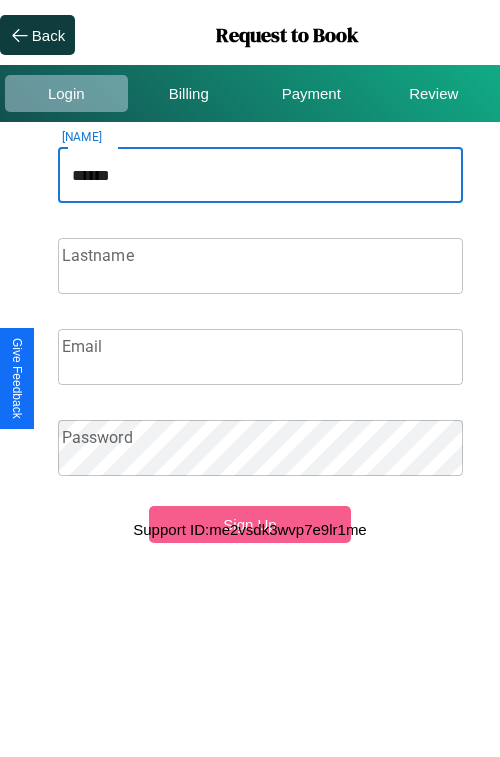 type on "******" 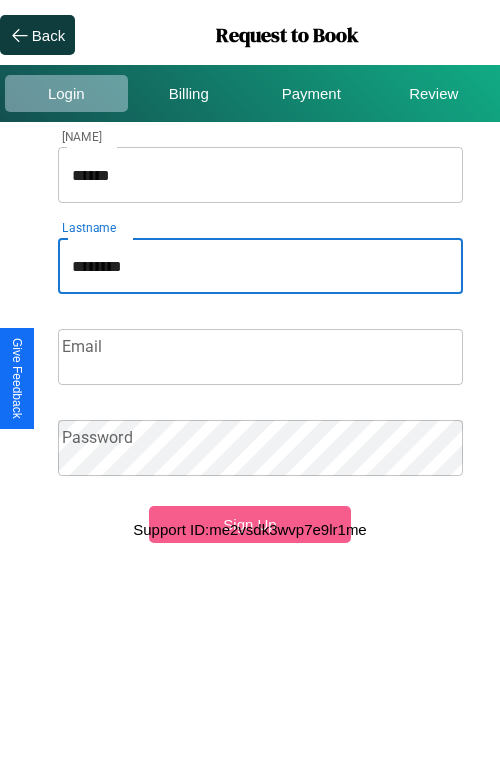 type on "********" 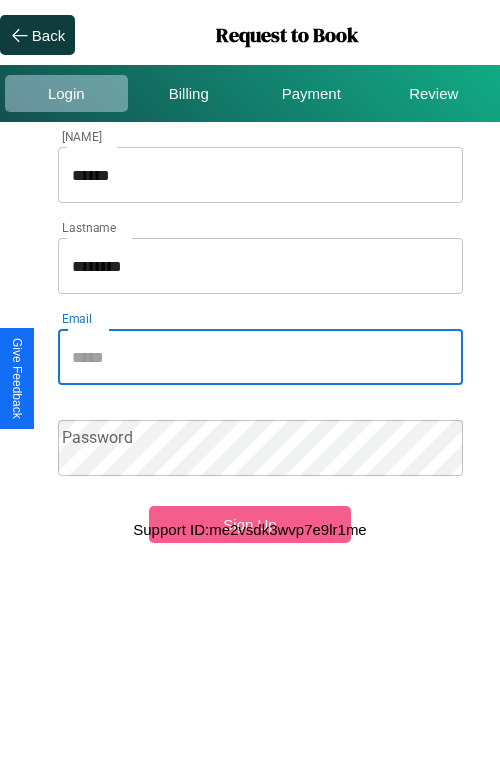 click on "Email" at bounding box center (260, 357) 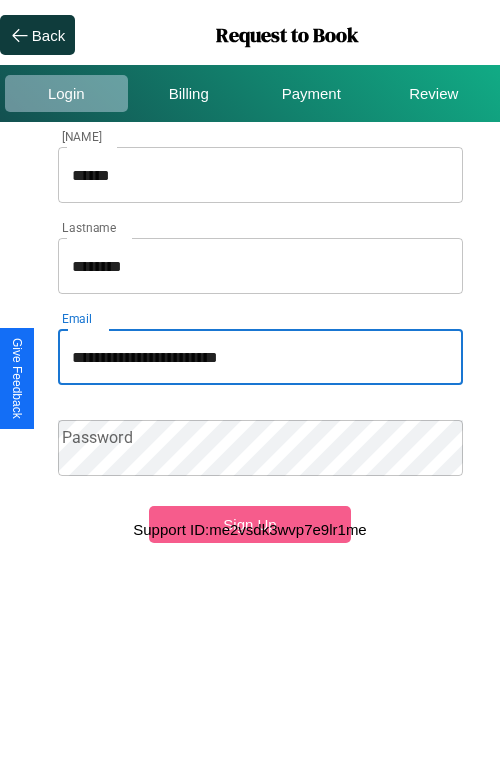 type on "**********" 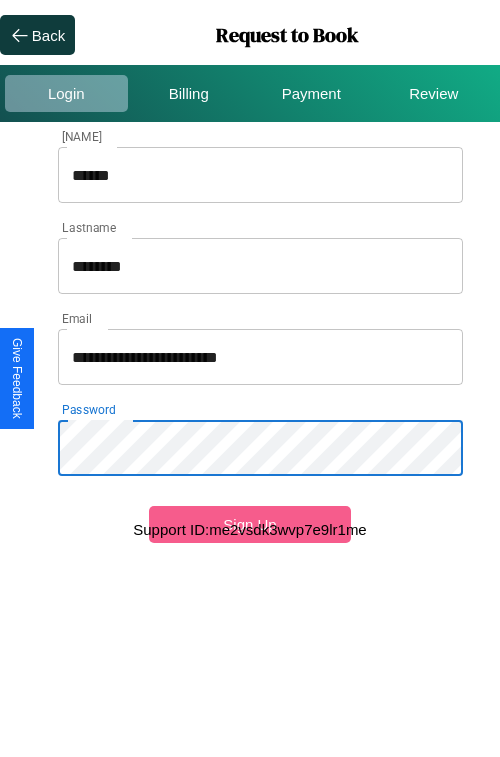 click on "******" at bounding box center (260, 175) 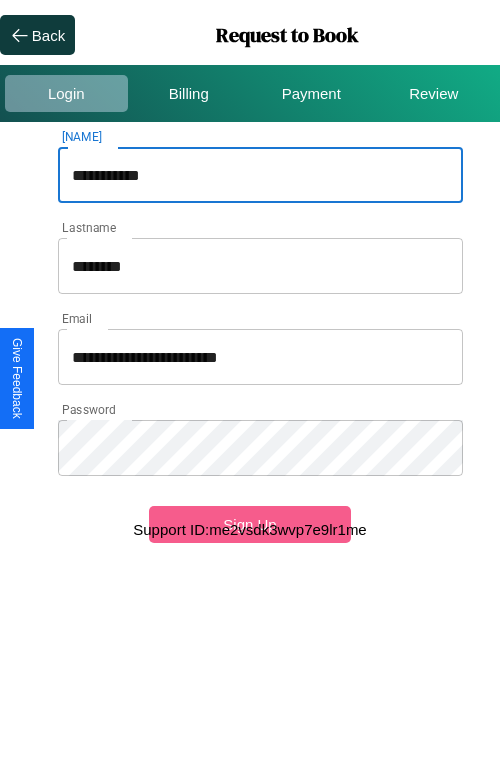 type on "**********" 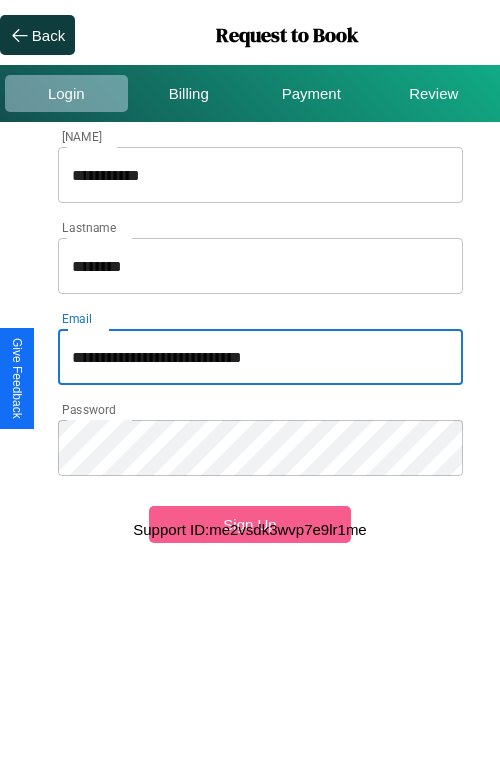 type on "**********" 